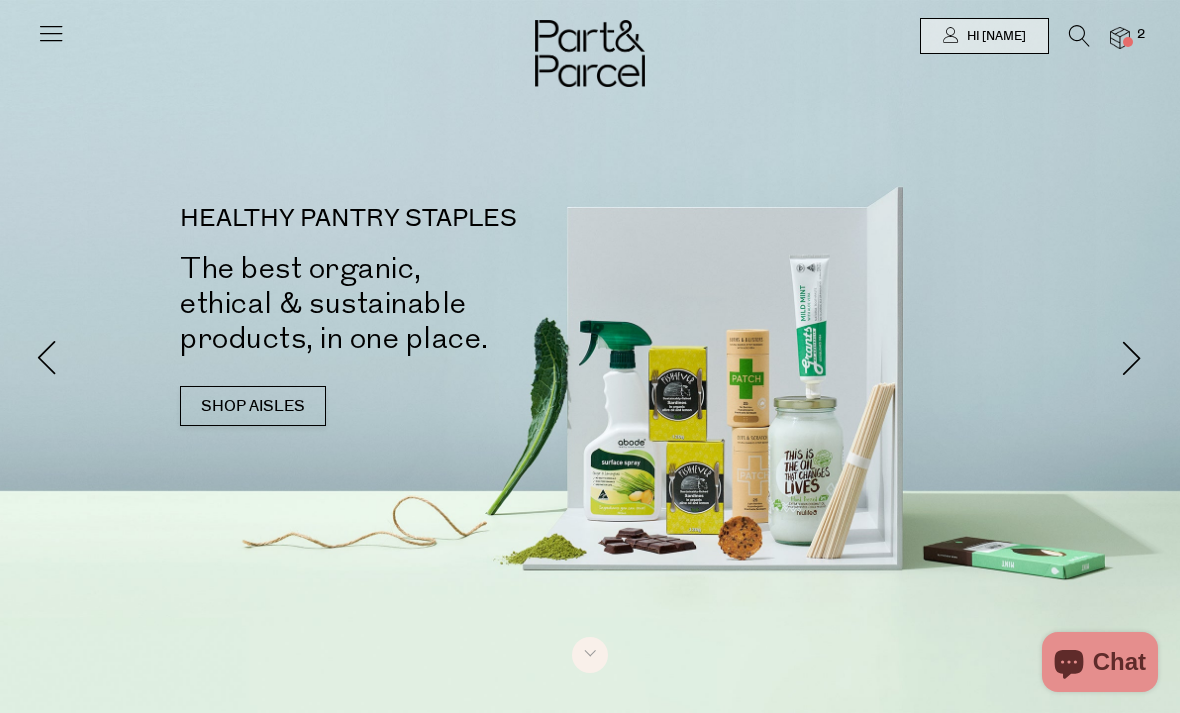 scroll, scrollTop: 0, scrollLeft: 0, axis: both 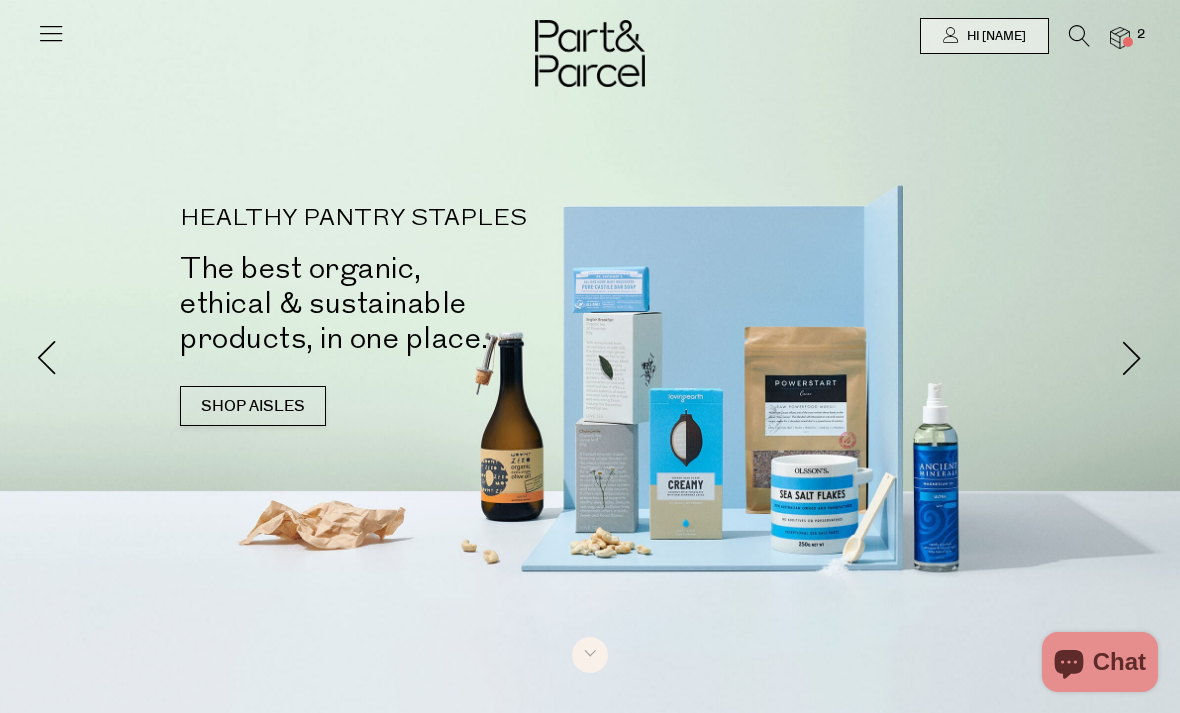 click at bounding box center (1120, 38) 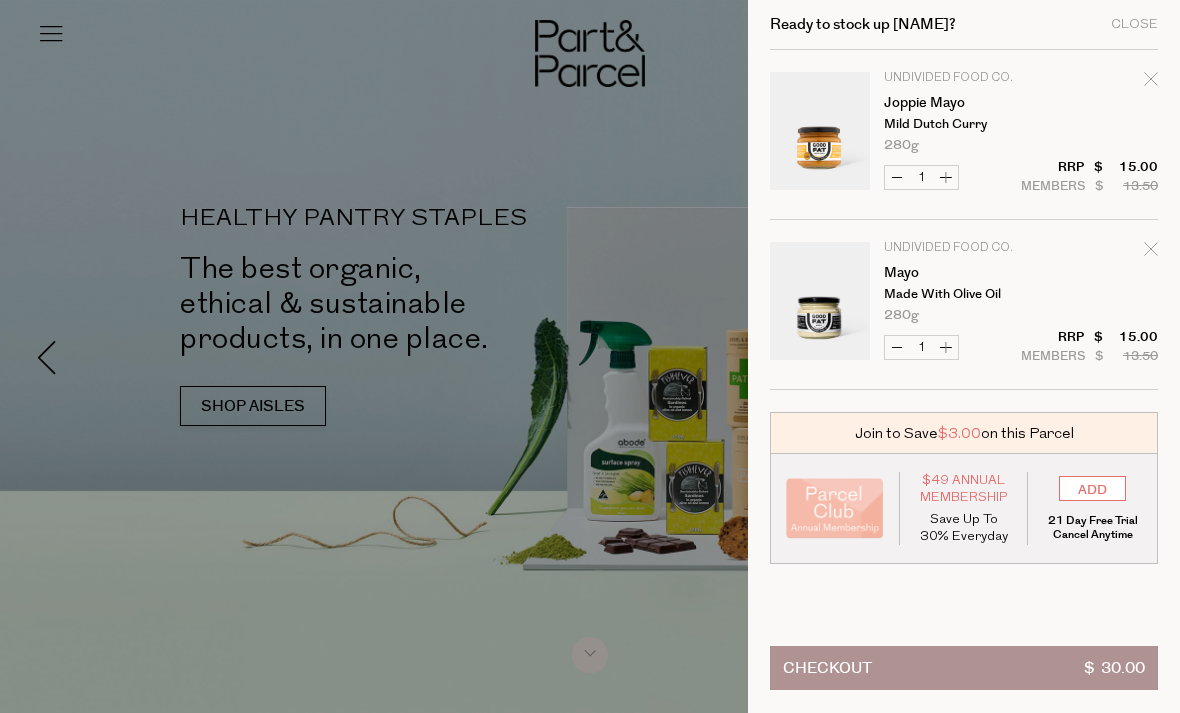 click on "Ready to stock up Cherie?
Close" at bounding box center (964, 25) 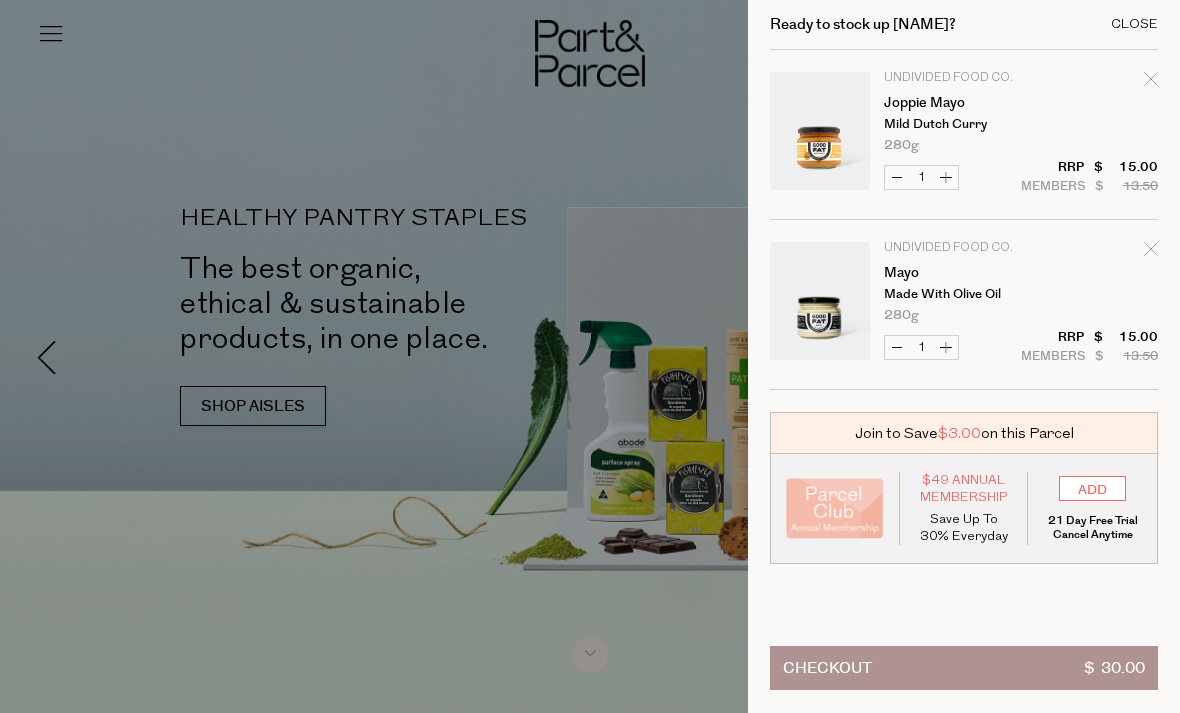 click on "Close" at bounding box center (1134, 24) 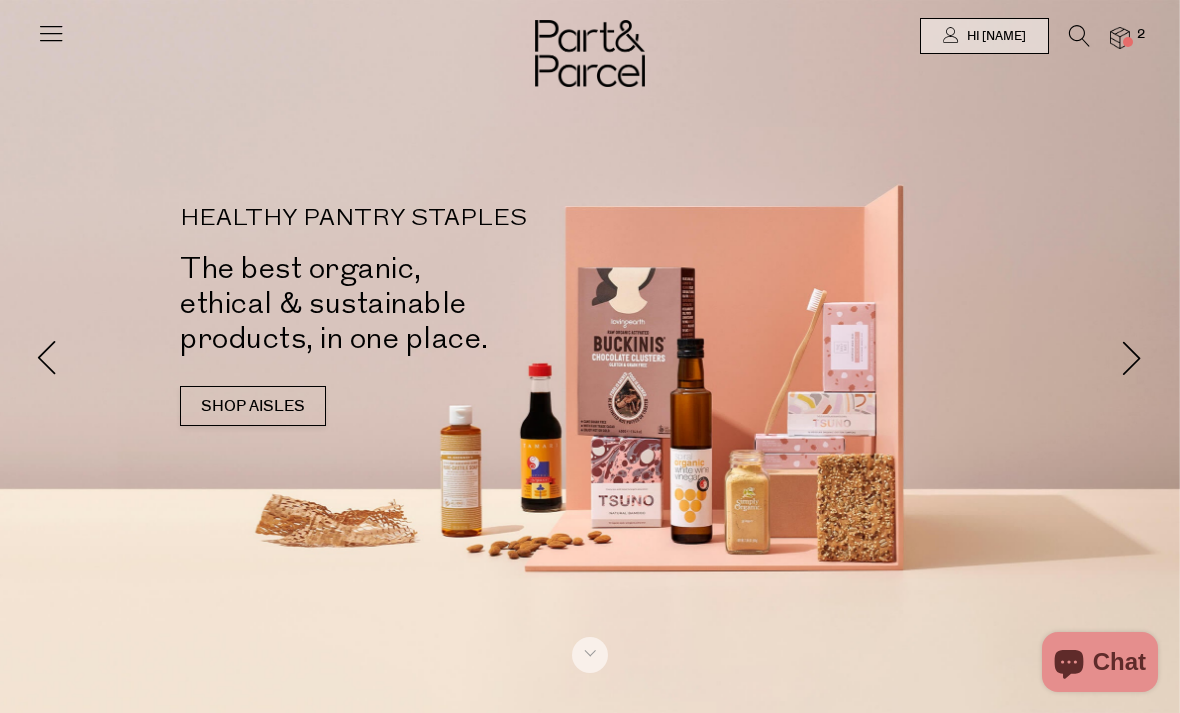 click at bounding box center (51, 41) 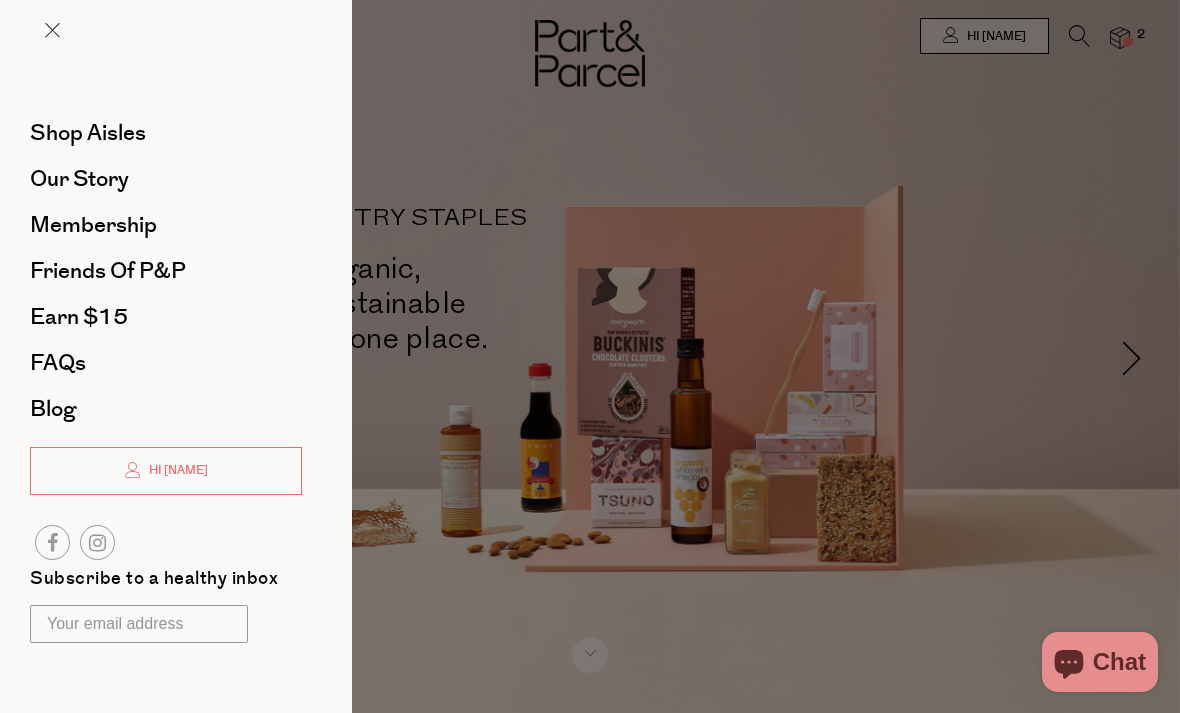 click at bounding box center [590, 356] 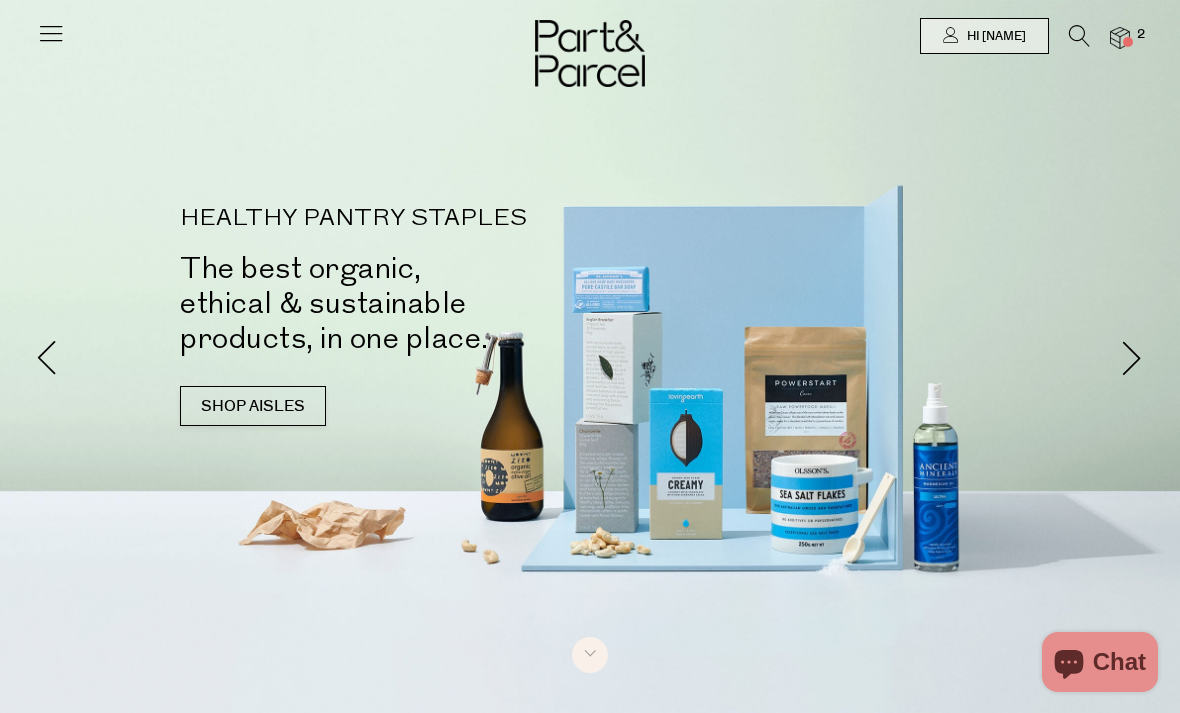 click at bounding box center (1079, 36) 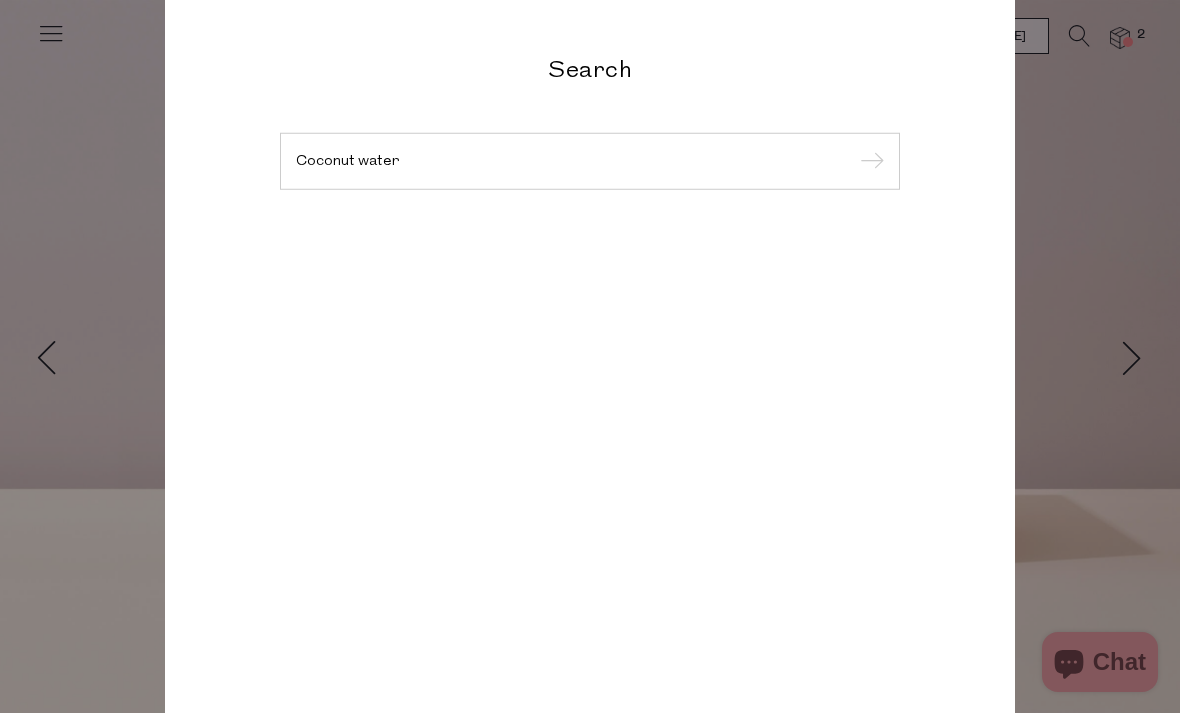 type on "Coconut water" 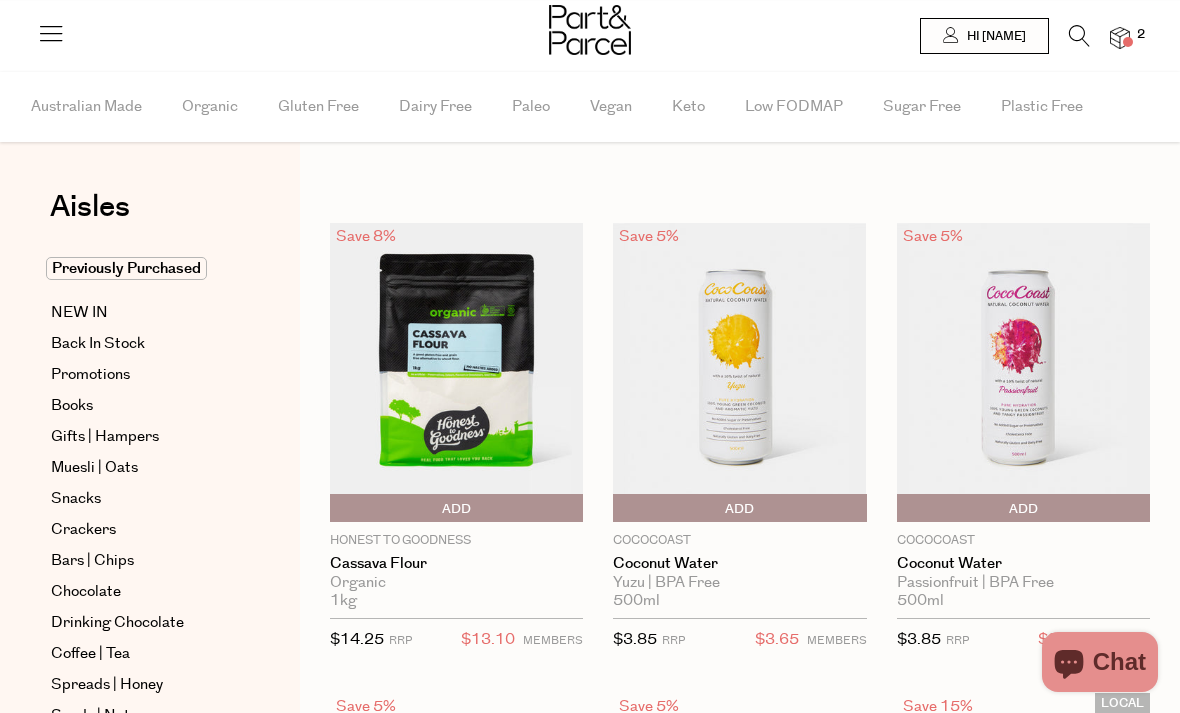 scroll, scrollTop: 0, scrollLeft: 0, axis: both 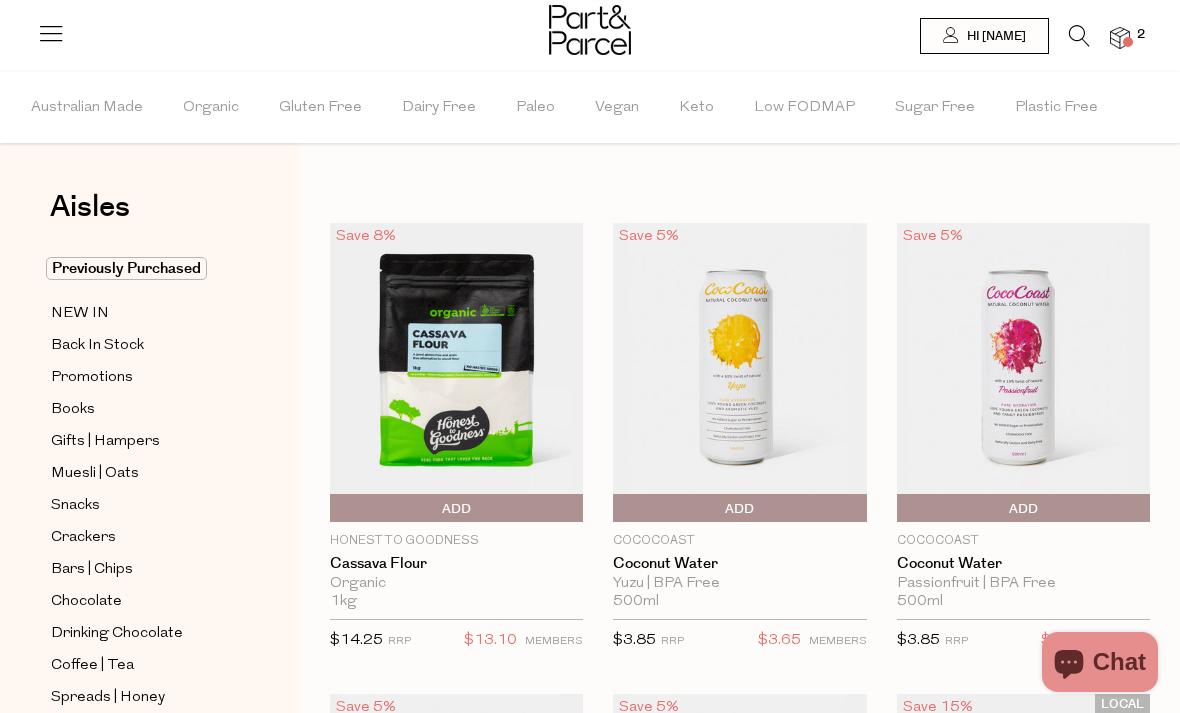 click at bounding box center [1079, 36] 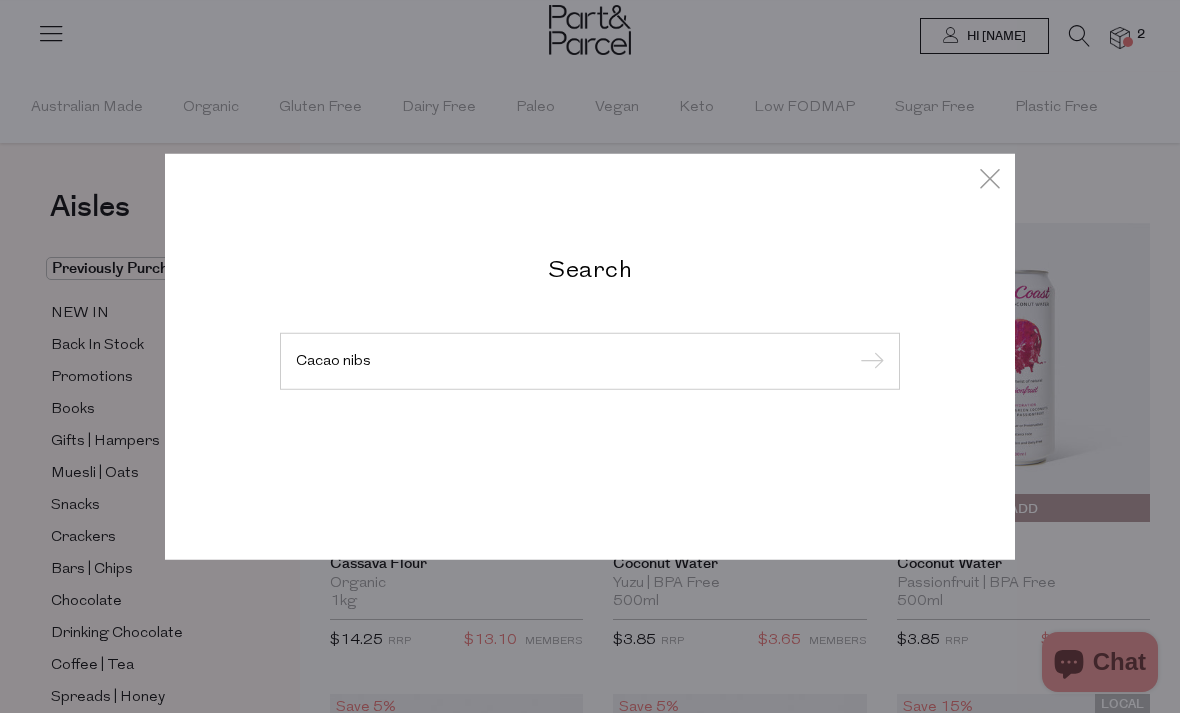 type on "Cacao nibs" 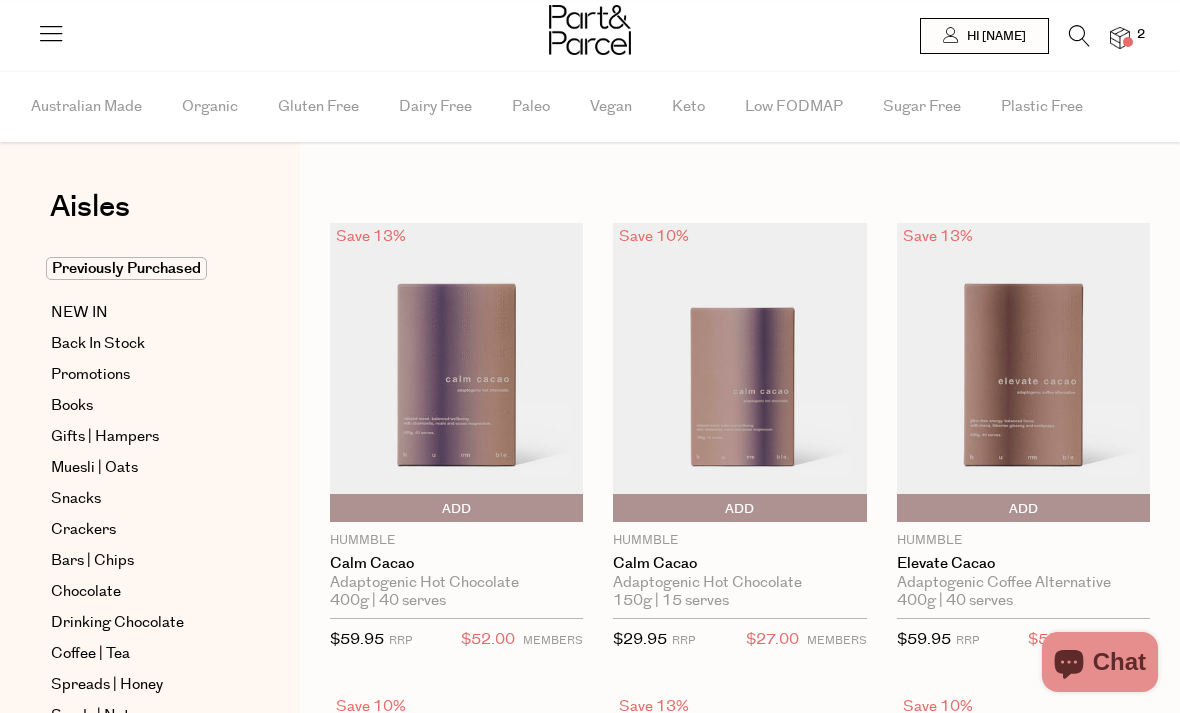 scroll, scrollTop: 0, scrollLeft: 0, axis: both 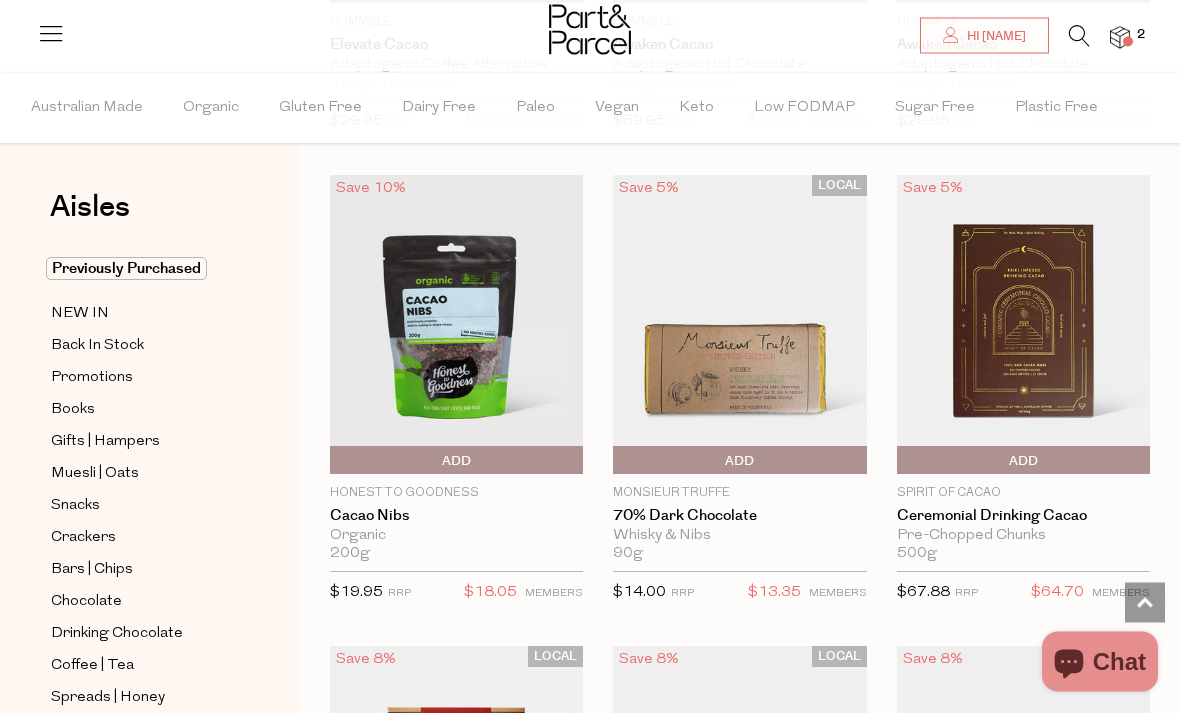 click on "Add To Parcel" at bounding box center (456, 462) 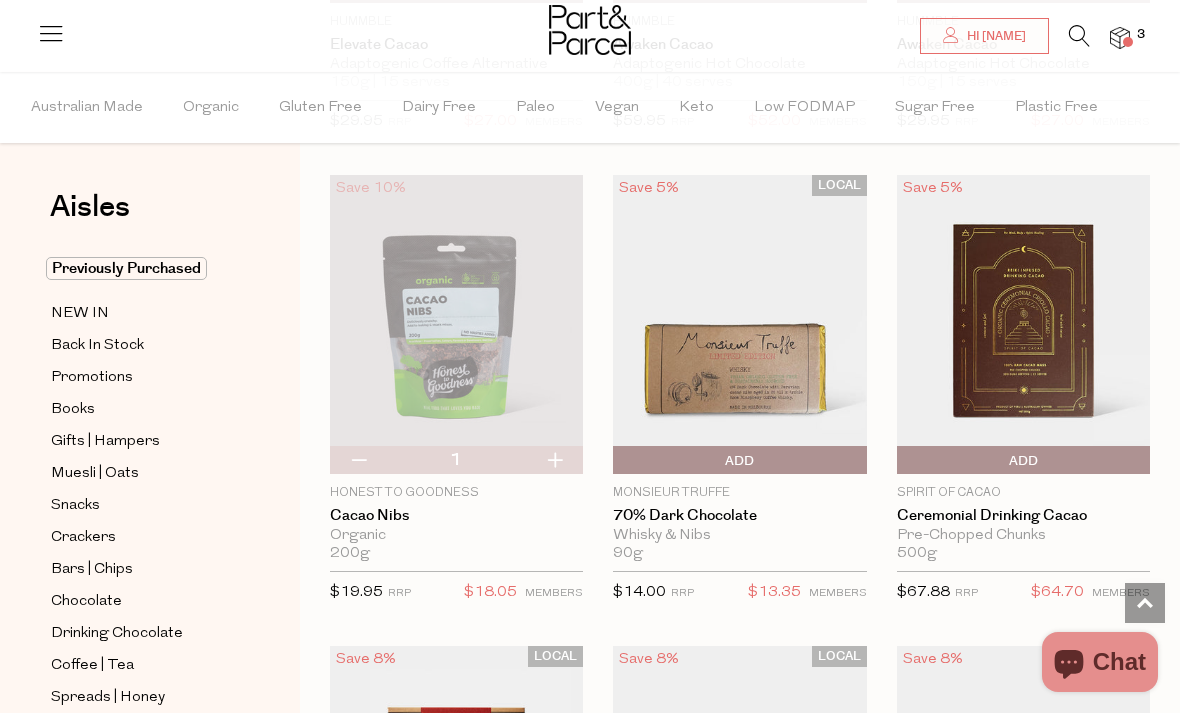 click at bounding box center [1079, 36] 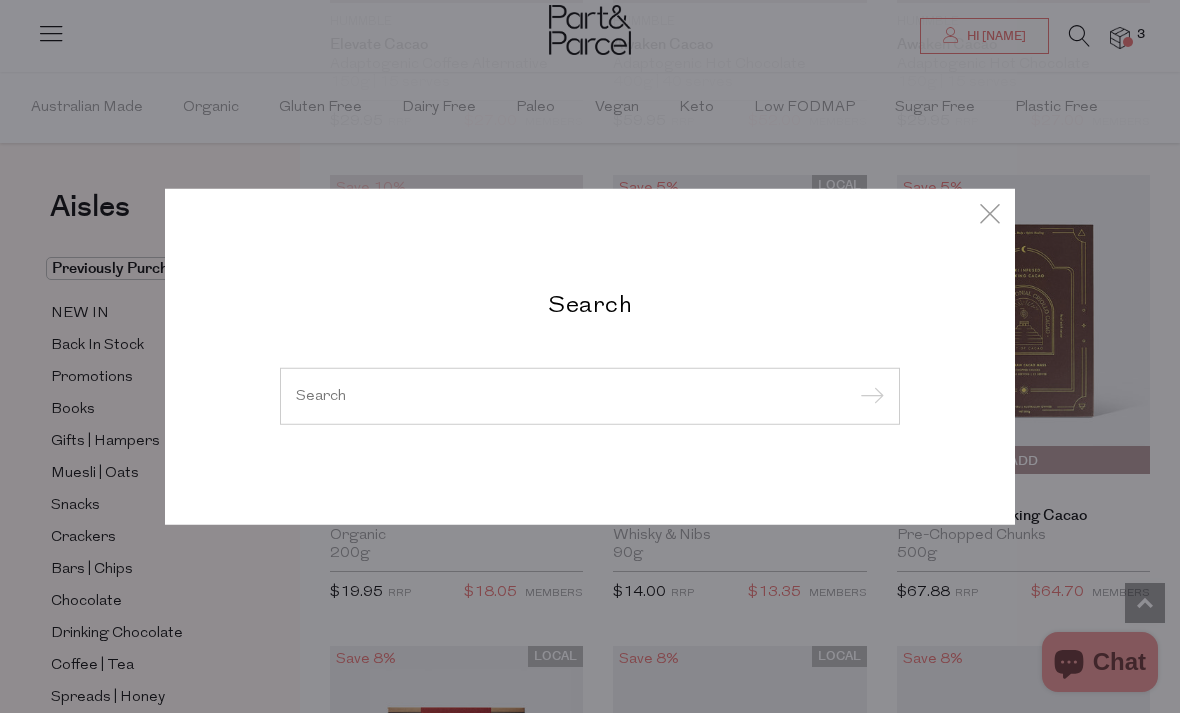 scroll, scrollTop: 989, scrollLeft: 0, axis: vertical 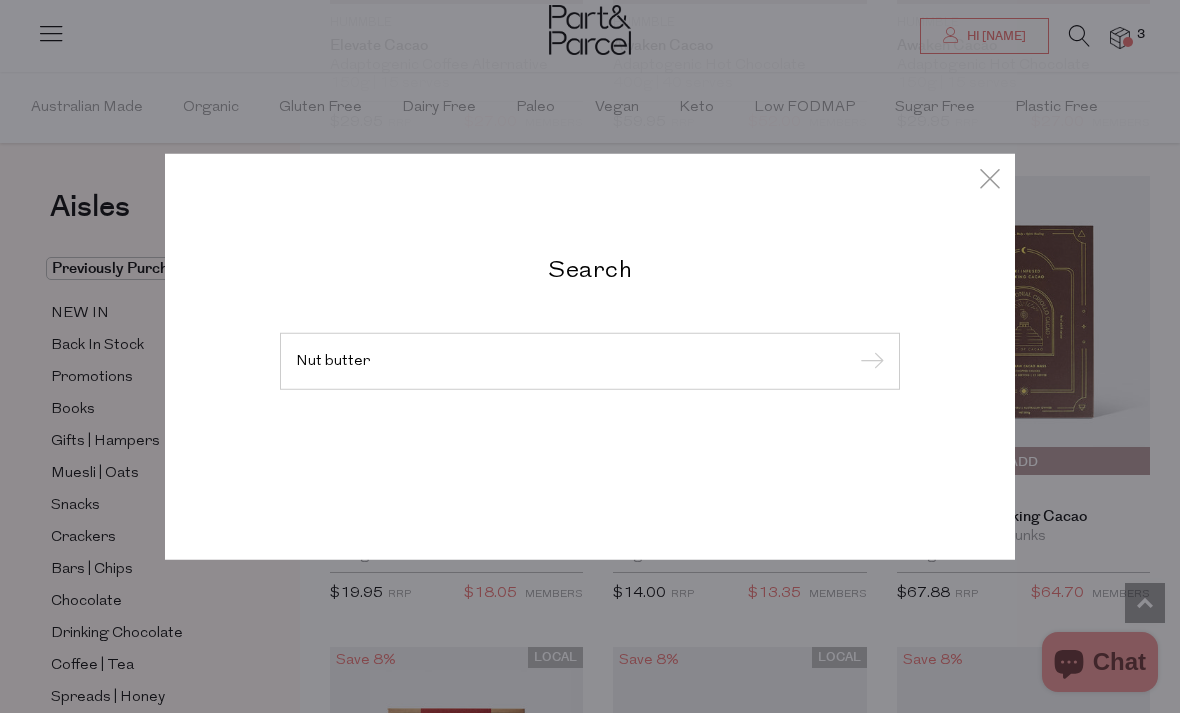 type on "Nut butter" 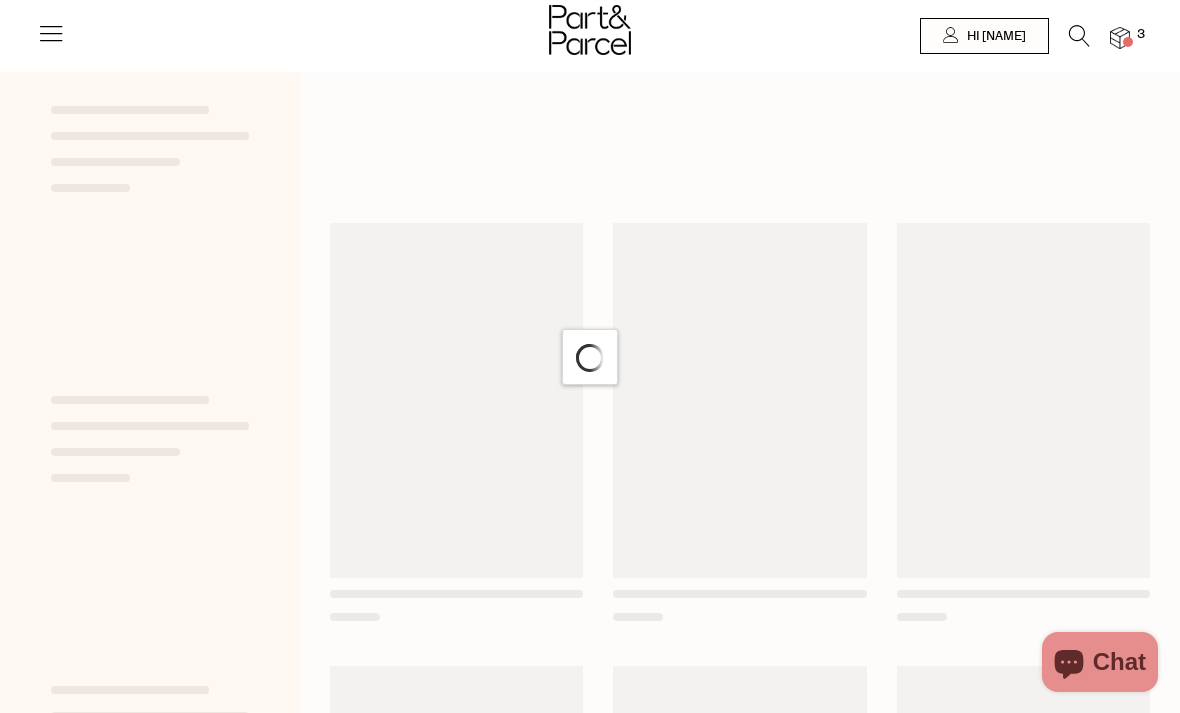 scroll, scrollTop: 0, scrollLeft: 0, axis: both 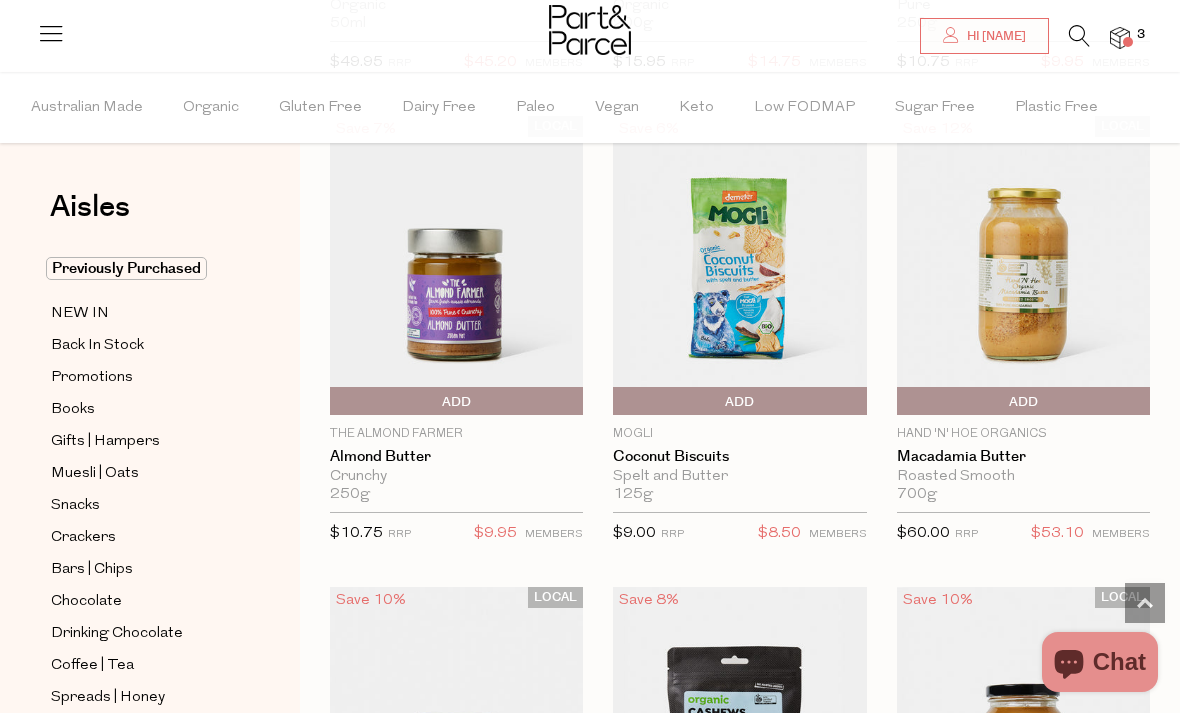 click at bounding box center (456, 265) 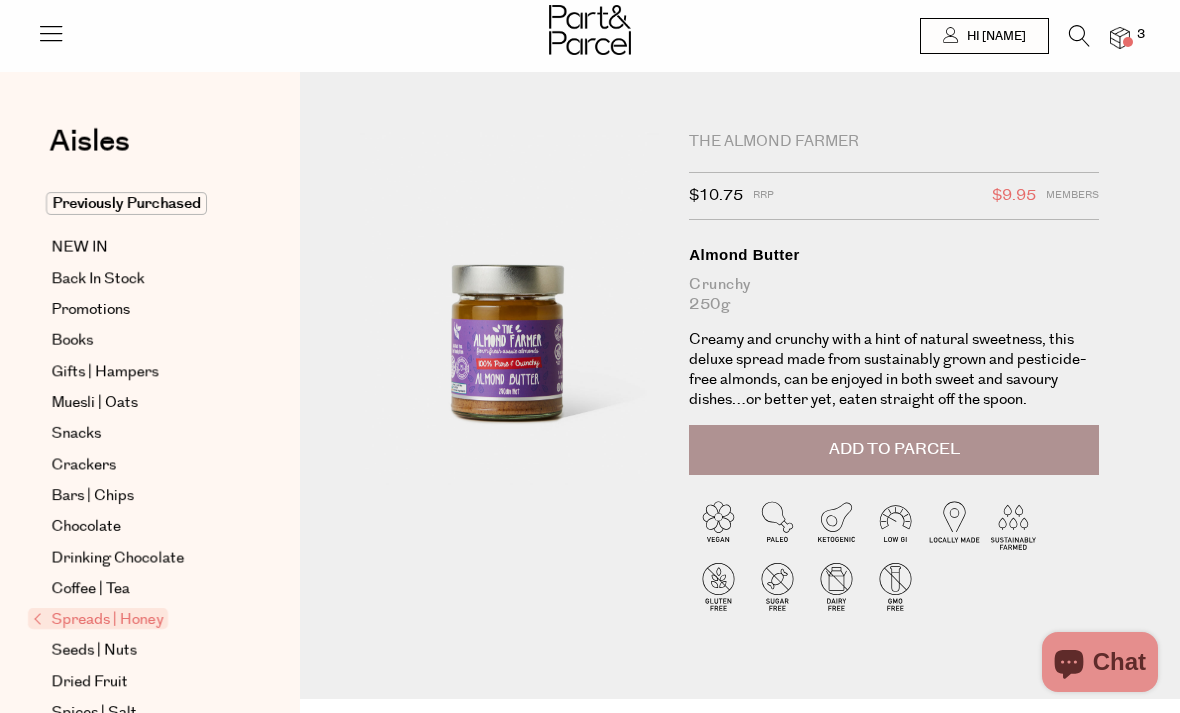 scroll, scrollTop: 0, scrollLeft: 0, axis: both 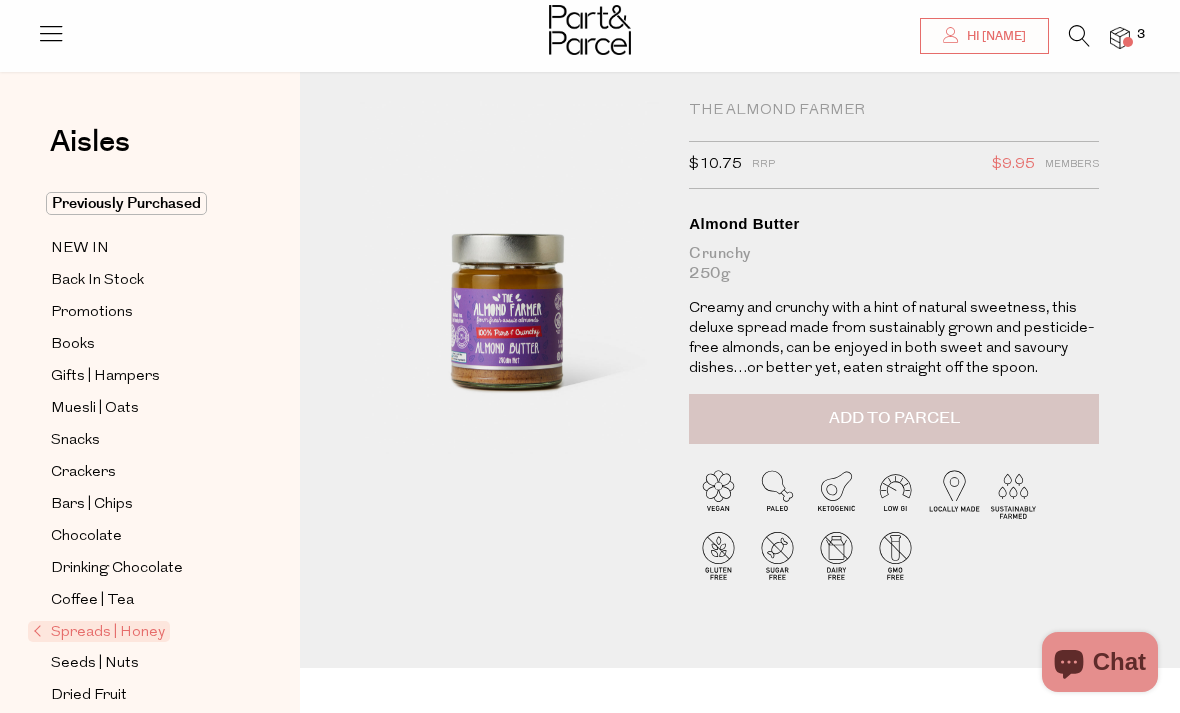 click on "Add to Parcel" at bounding box center [894, 418] 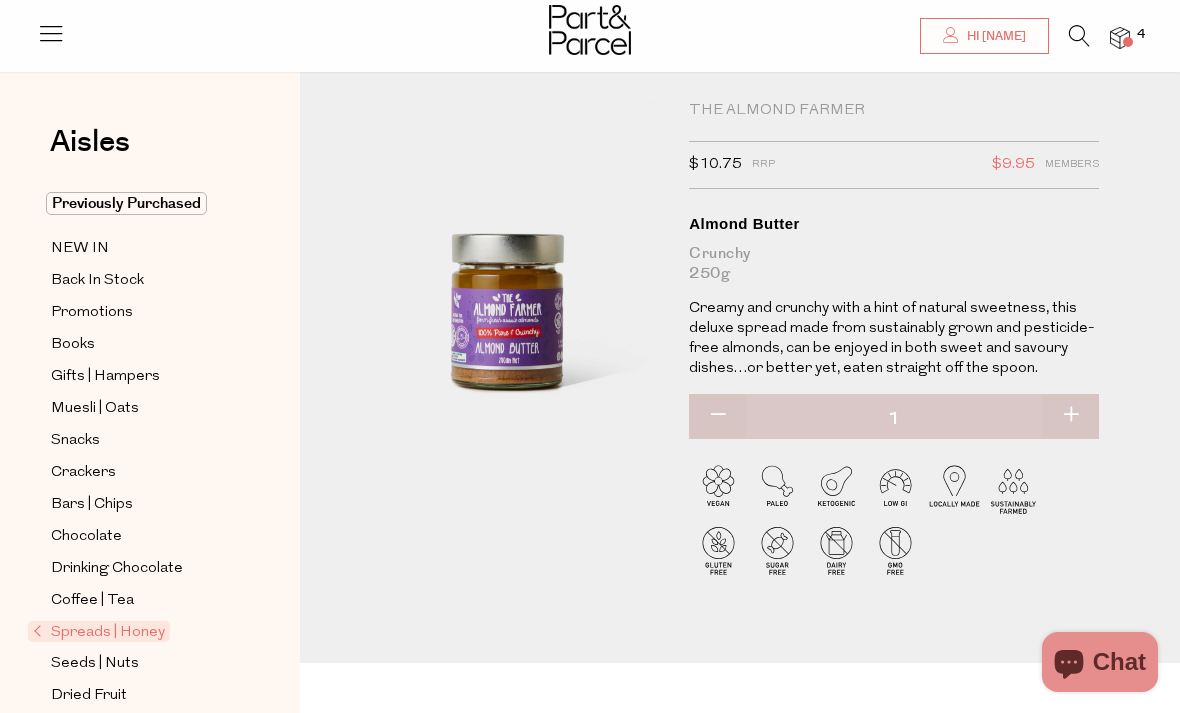click at bounding box center [1079, 36] 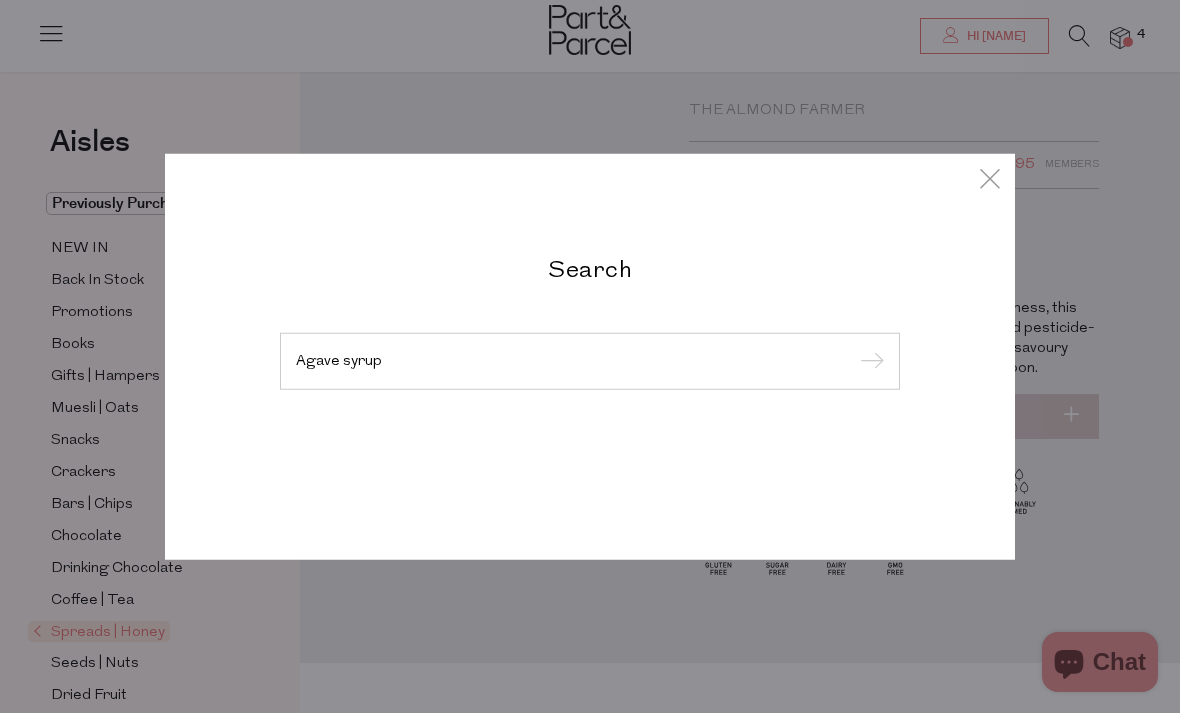 type on "Agave syrup" 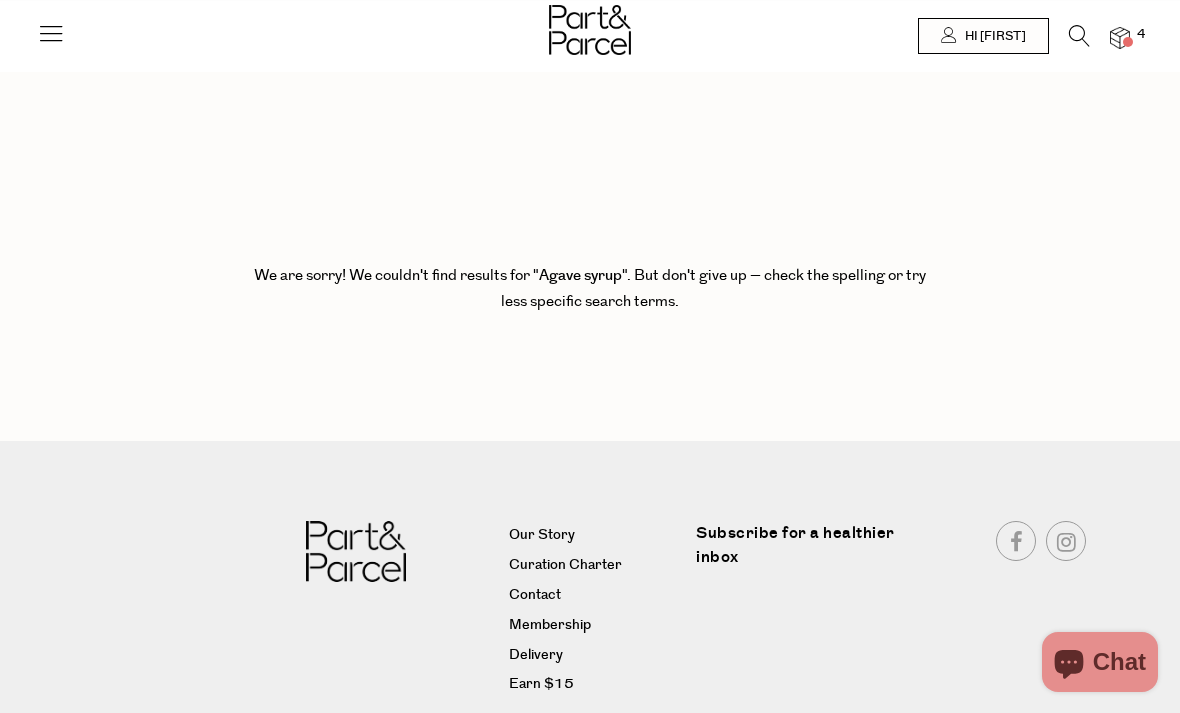 scroll, scrollTop: 0, scrollLeft: 0, axis: both 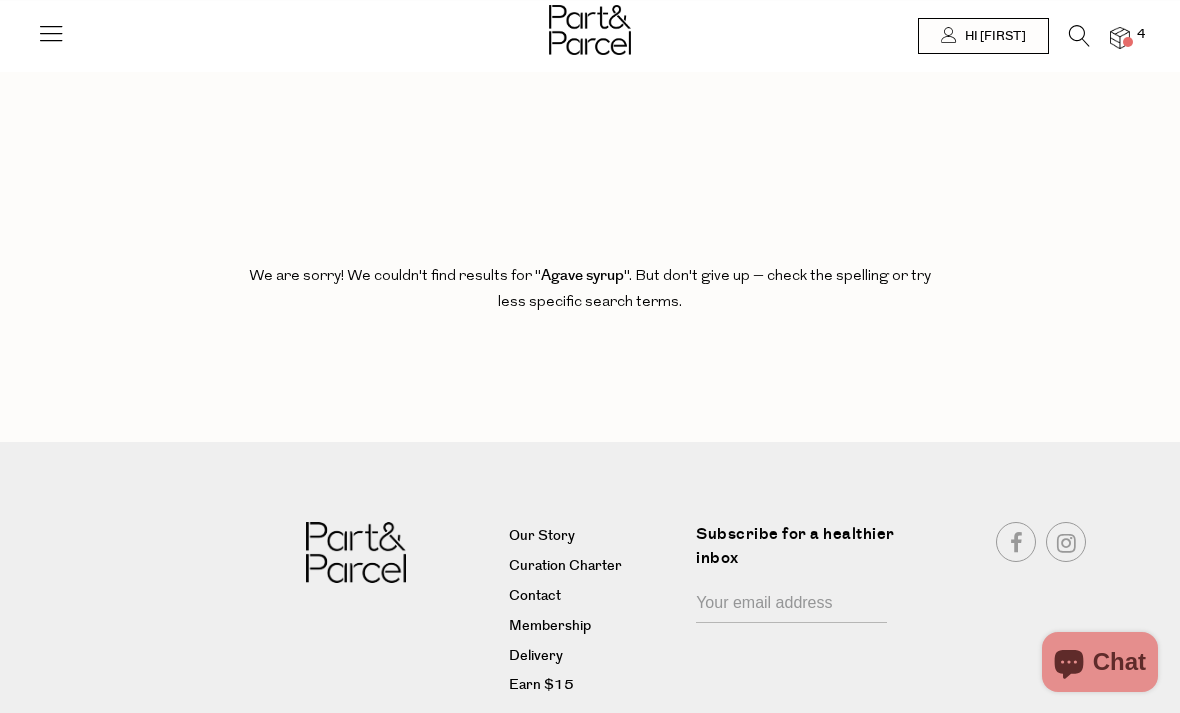 click at bounding box center [1079, 36] 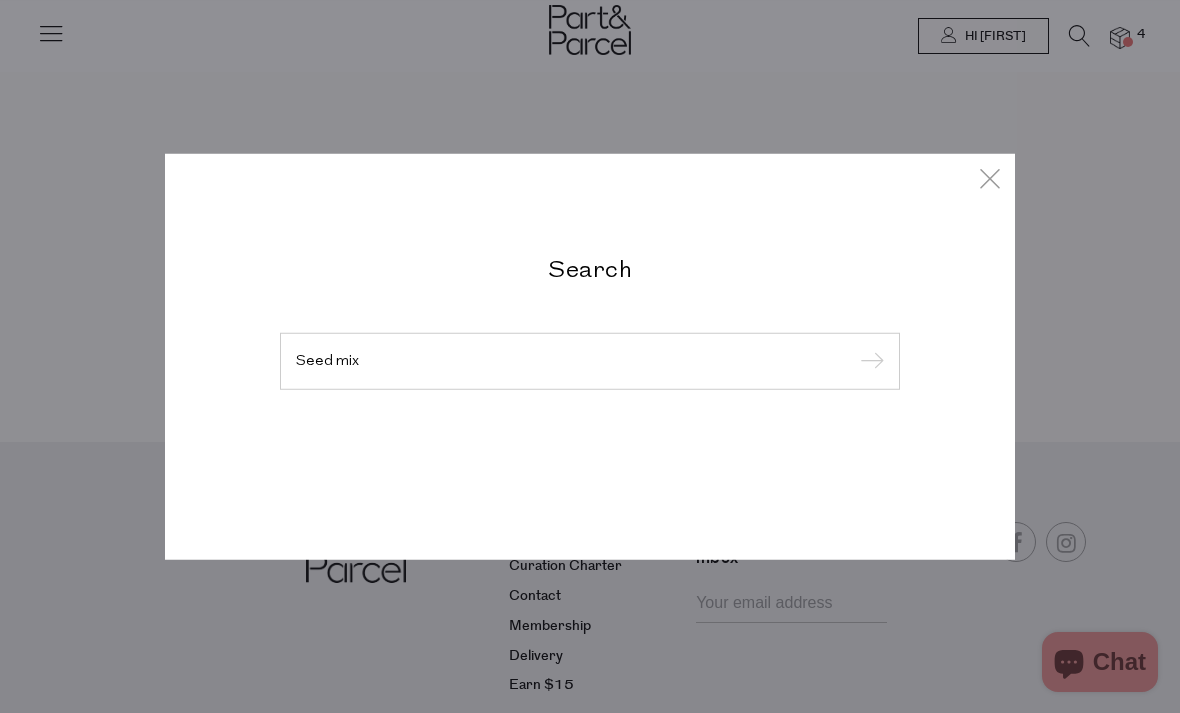 type on "Seed mix" 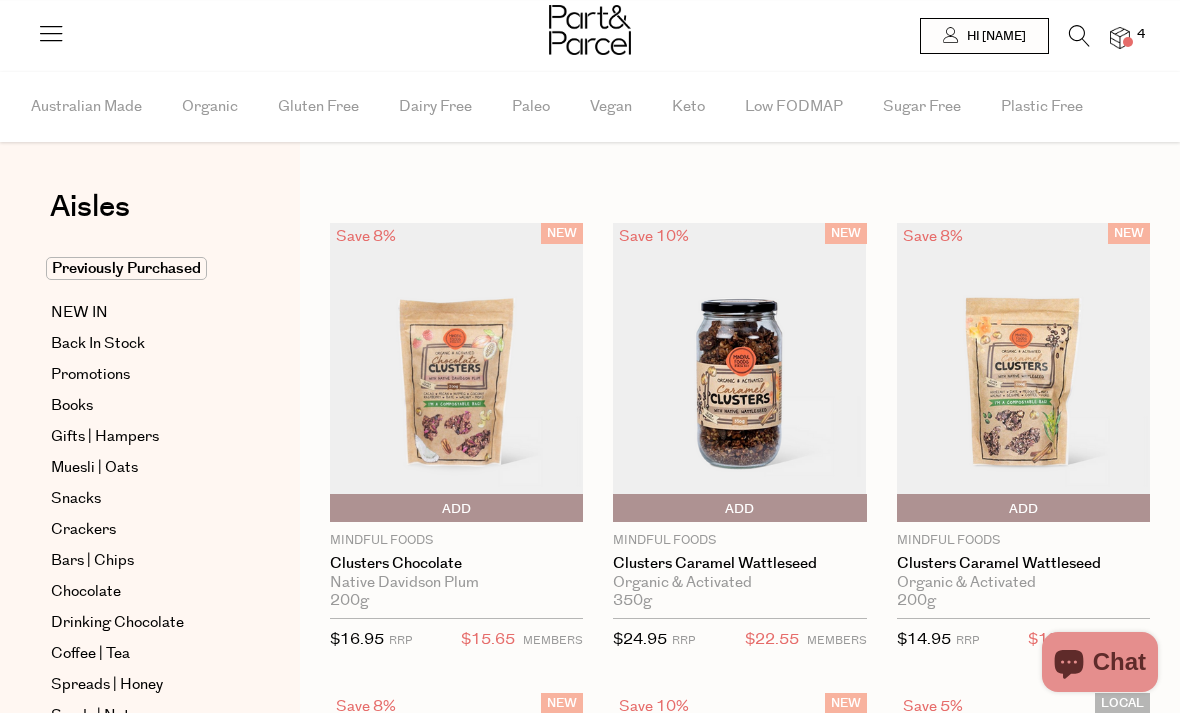 scroll, scrollTop: 0, scrollLeft: 0, axis: both 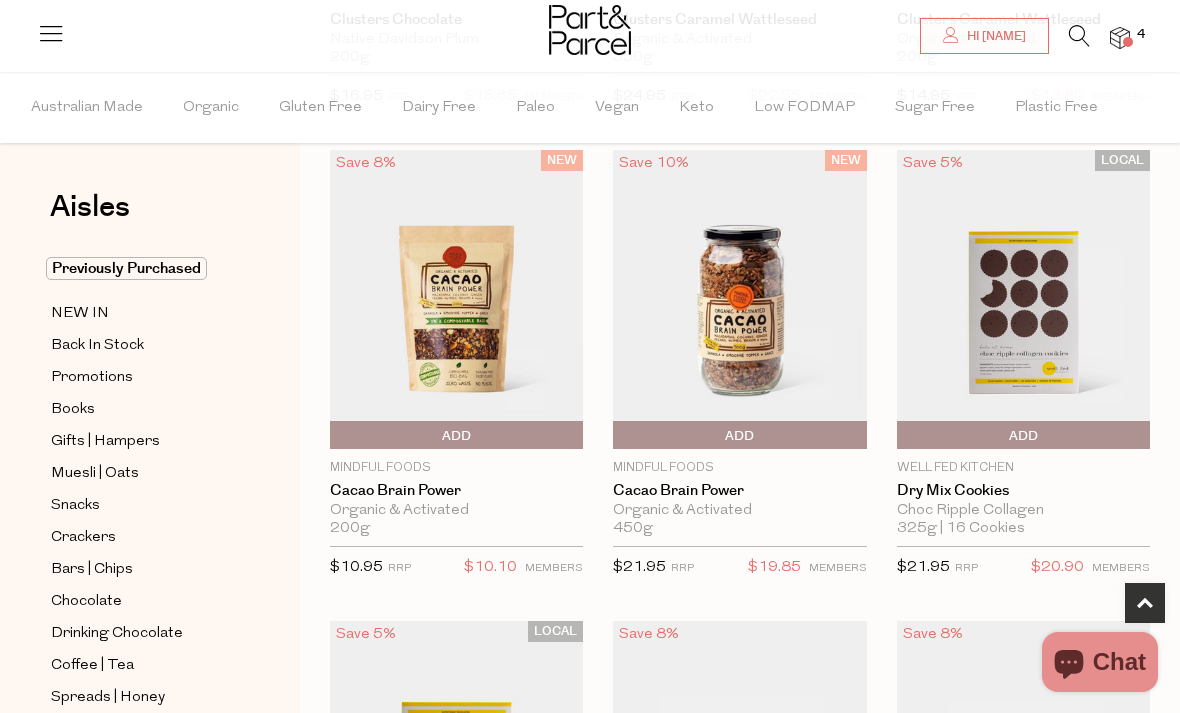 click at bounding box center (739, 299) 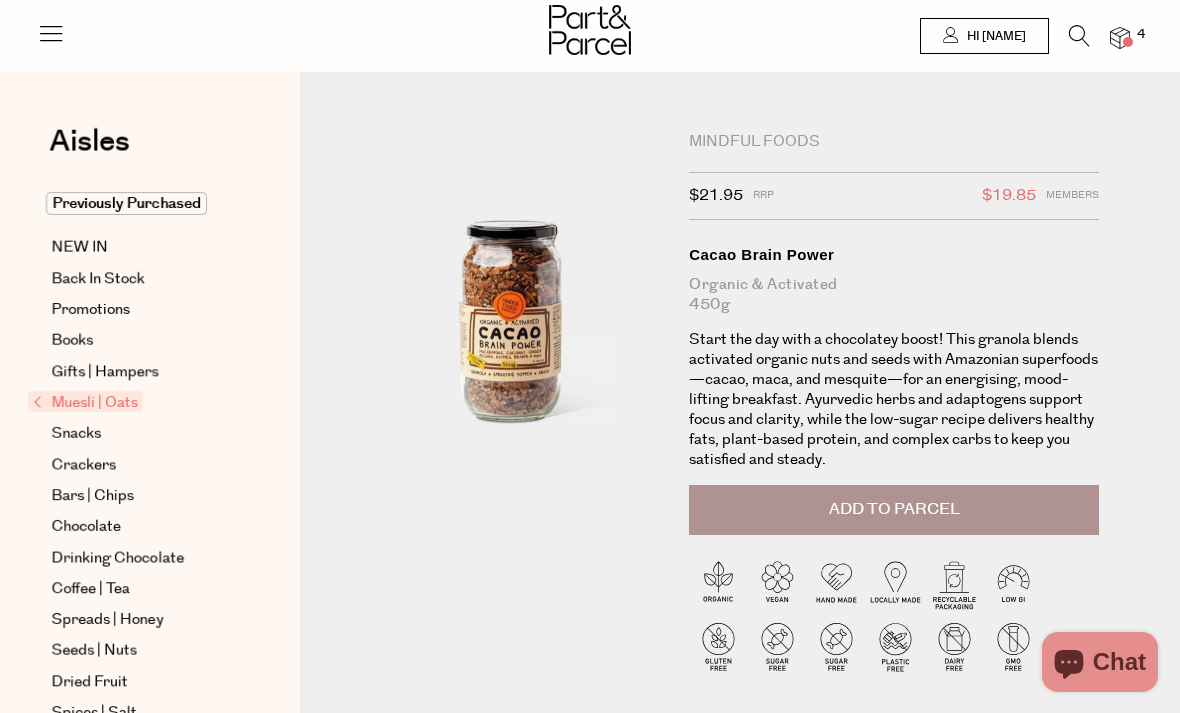 scroll, scrollTop: 0, scrollLeft: 0, axis: both 